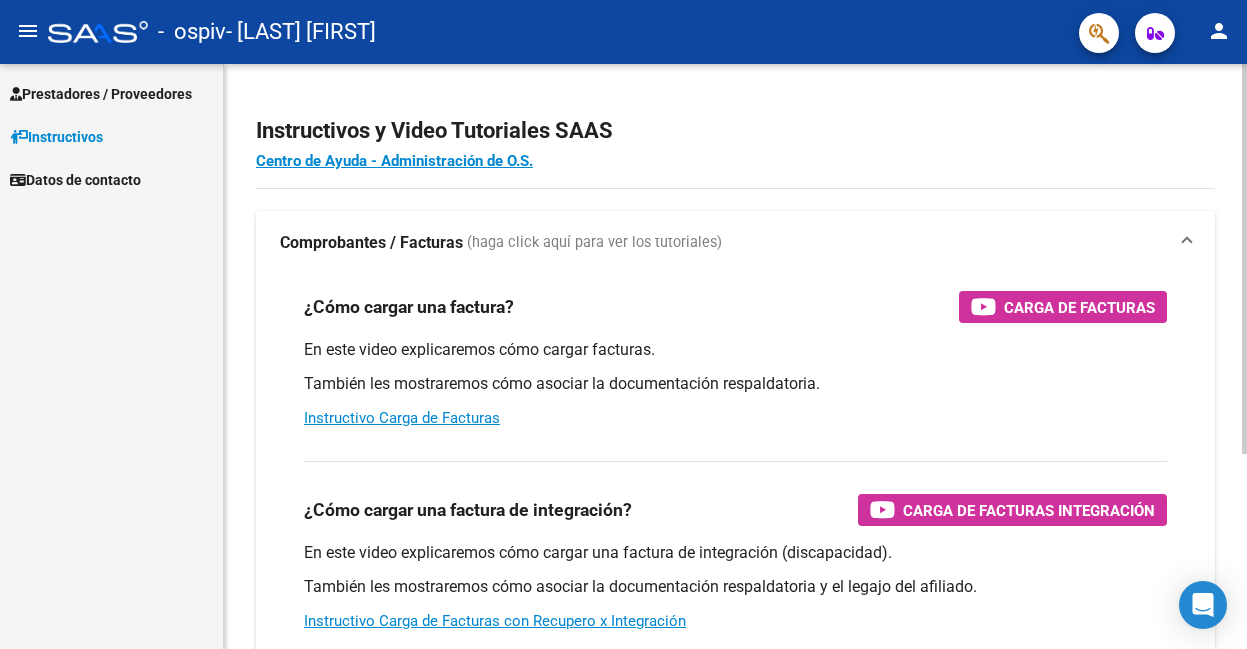 scroll, scrollTop: 0, scrollLeft: 0, axis: both 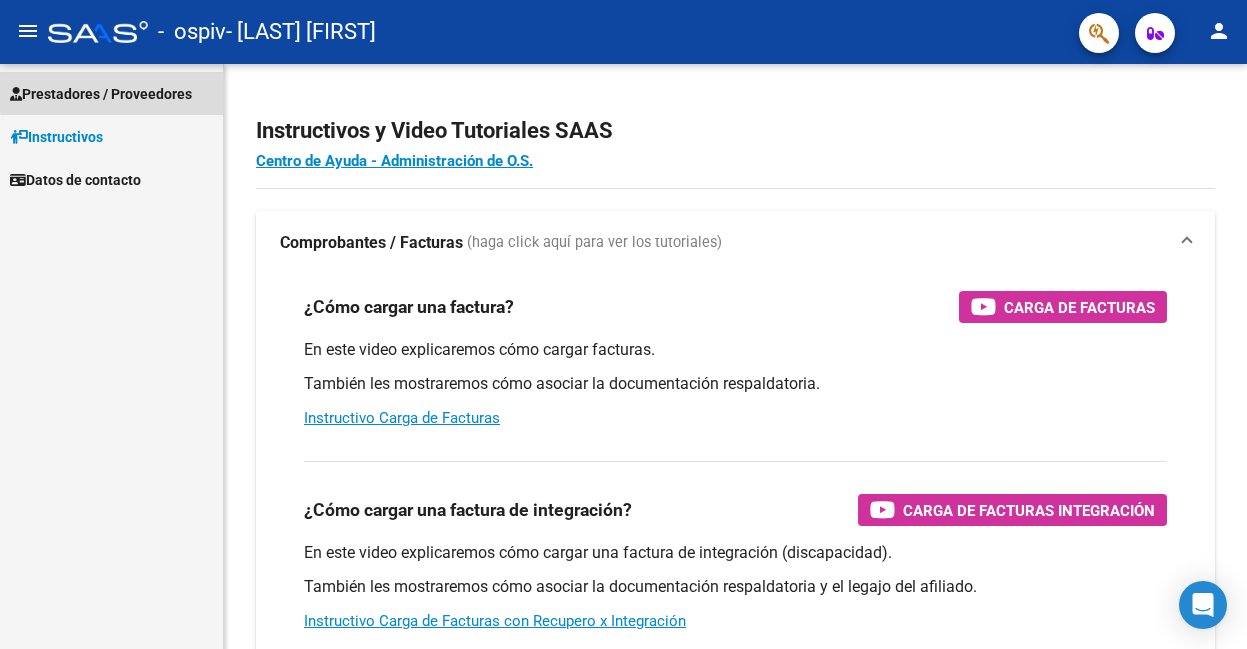 click on "Prestadores / Proveedores" at bounding box center (101, 94) 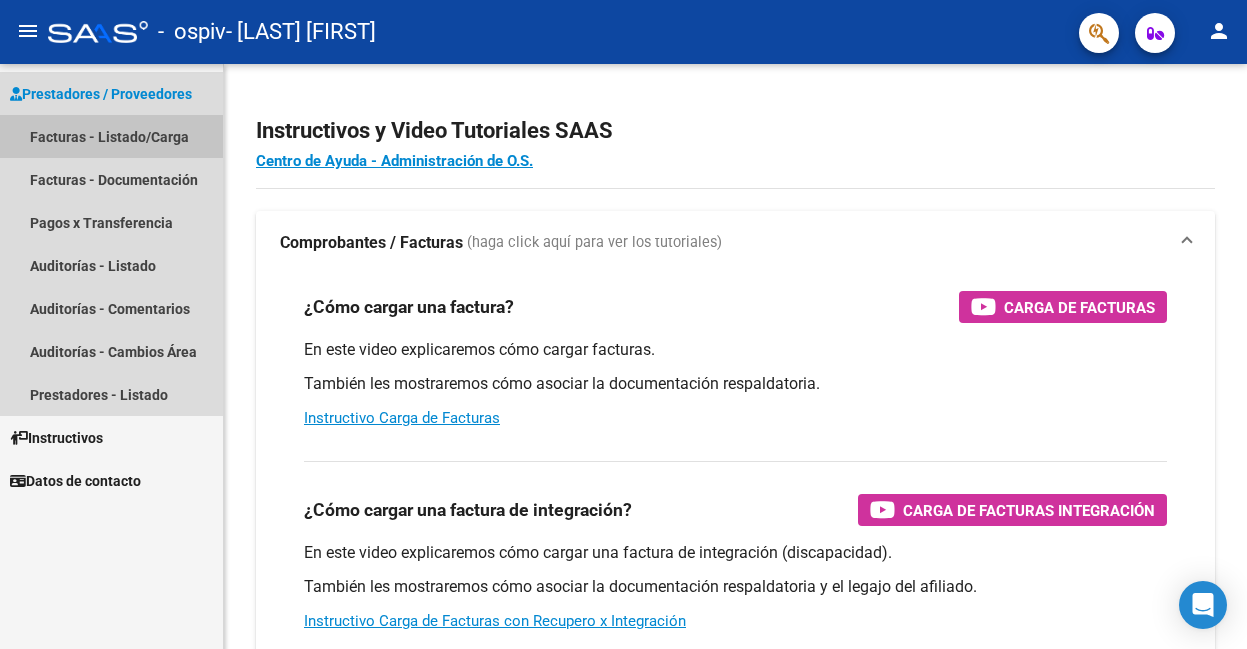 click on "Facturas - Listado/Carga" at bounding box center [111, 136] 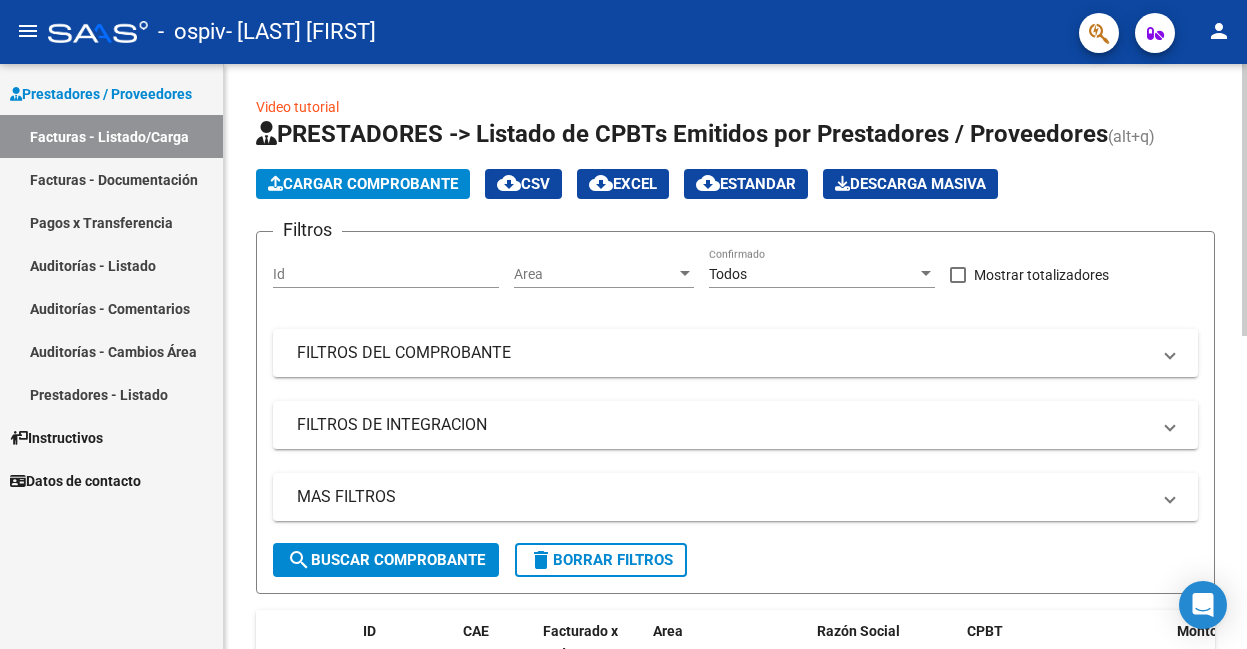 click on "Video tutorial   PRESTADORES -> Listado de CPBTs Emitidos por Prestadores / Proveedores (alt+q)   Cargar Comprobante
cloud_download  CSV  cloud_download  EXCEL  cloud_download  Estandar   Descarga Masiva
Filtros Id Area Area Todos Confirmado   Mostrar totalizadores   FILTROS DEL COMPROBANTE  Comprobante Tipo Comprobante Tipo Start date – End date Fec. Comprobante Desde / Hasta Días Emisión Desde(cant. días) Días Emisión Hasta(cant. días) CUIT / Razón Social Pto. Venta Nro. Comprobante Código SSS CAE Válido CAE Válido Todos Cargado Módulo Hosp. Todos Tiene facturacion Apócrifa Hospital Refes  FILTROS DE INTEGRACION  Período De Prestación Campos del Archivo de Rendición Devuelto x SSS (dr_envio) Todos Rendido x SSS (dr_envio) Tipo de Registro Tipo de Registro Período Presentación Período Presentación Campos del Legajo Asociado (preaprobación) Afiliado Legajo (cuil/nombre) Todos Solo facturas preaprobadas  MAS FILTROS  Todos Con Doc. Respaldatoria Todos Con Trazabilidad Todos – –" 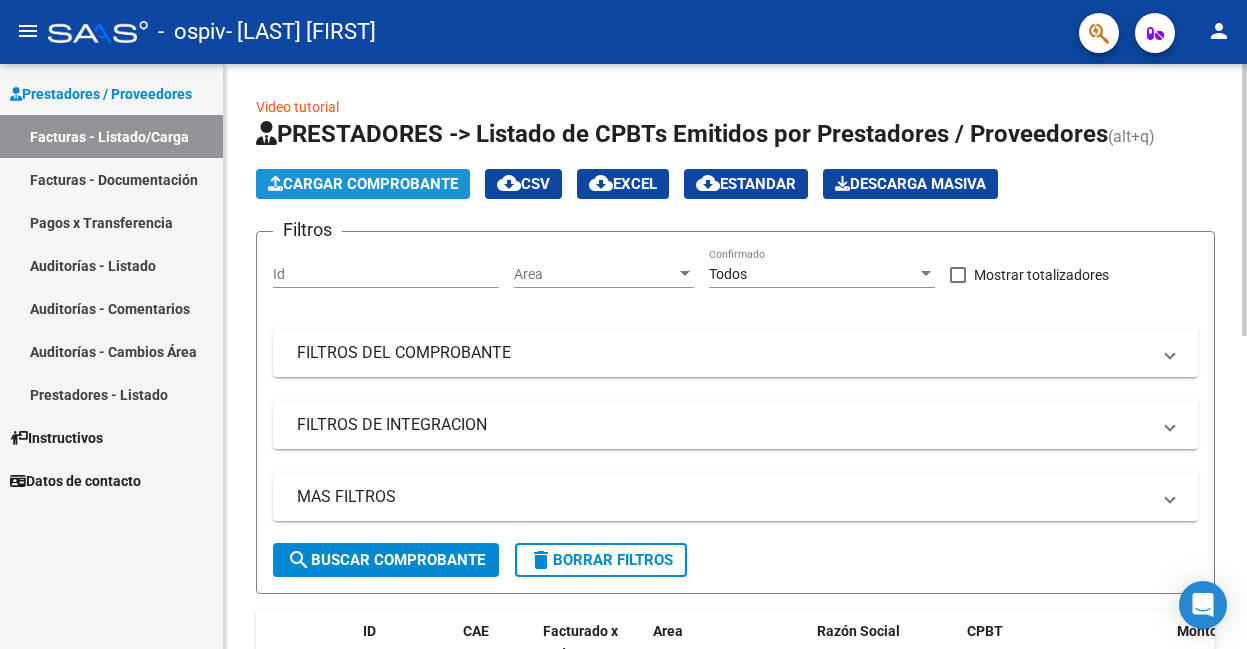 click on "Cargar Comprobante" 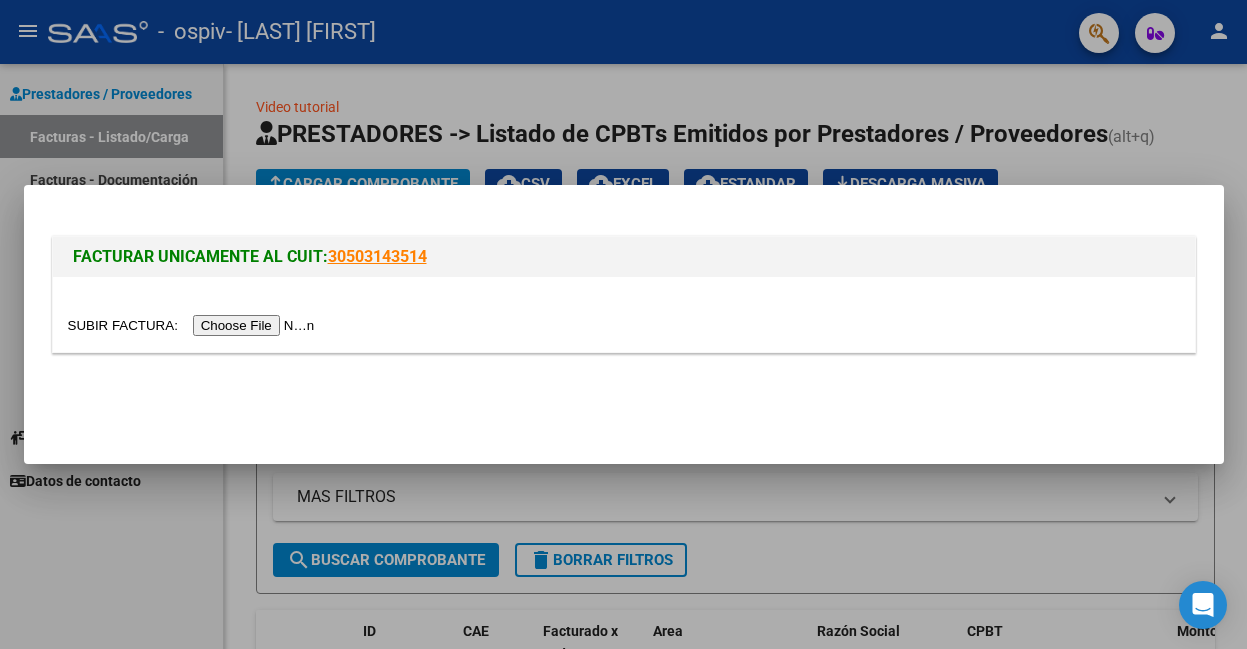 click at bounding box center (194, 325) 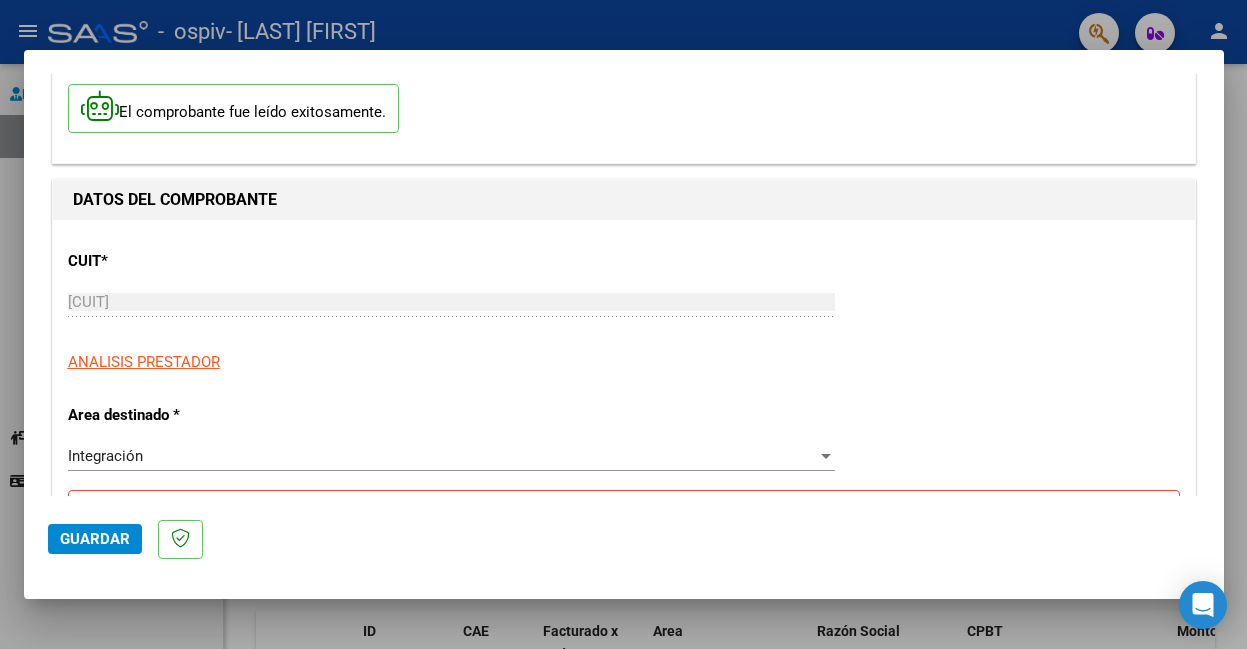 scroll, scrollTop: 158, scrollLeft: 0, axis: vertical 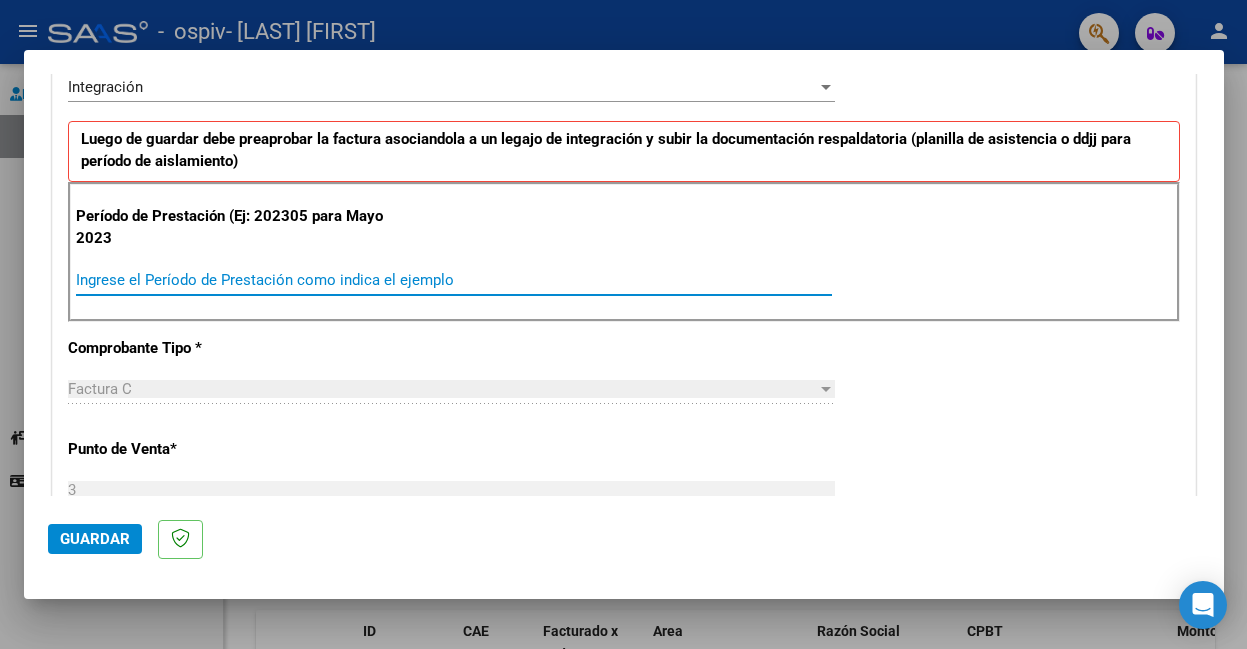 click on "Ingrese el Período de Prestación como indica el ejemplo" at bounding box center [454, 280] 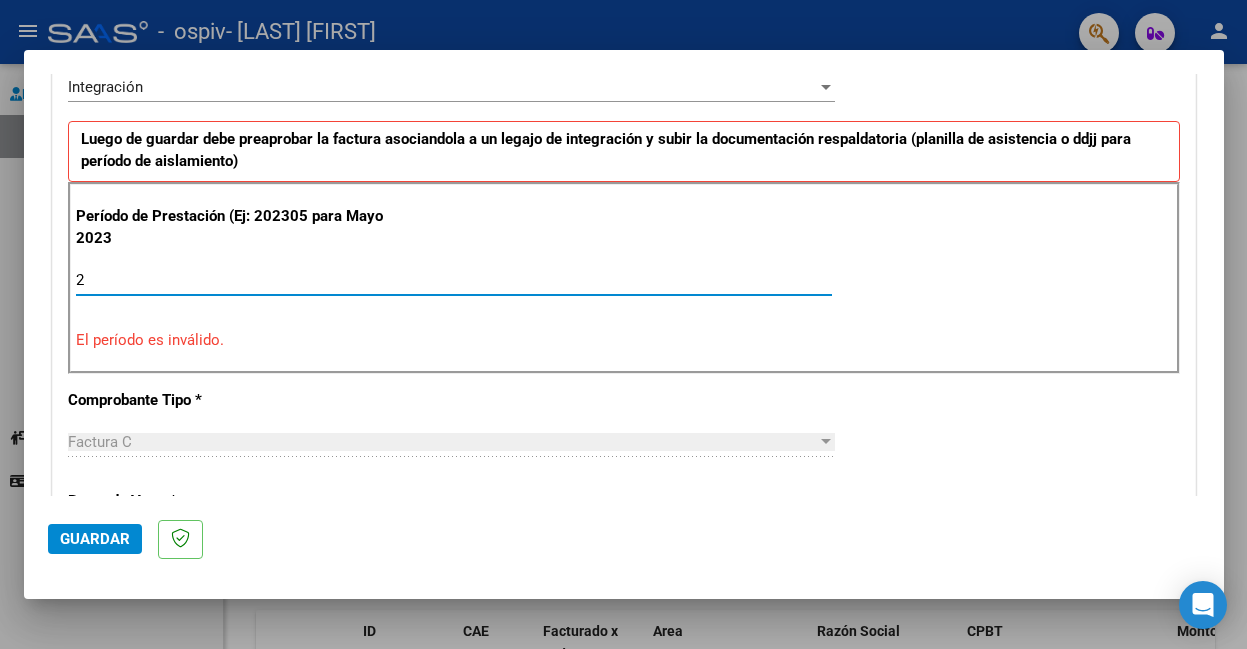 scroll, scrollTop: 475, scrollLeft: 0, axis: vertical 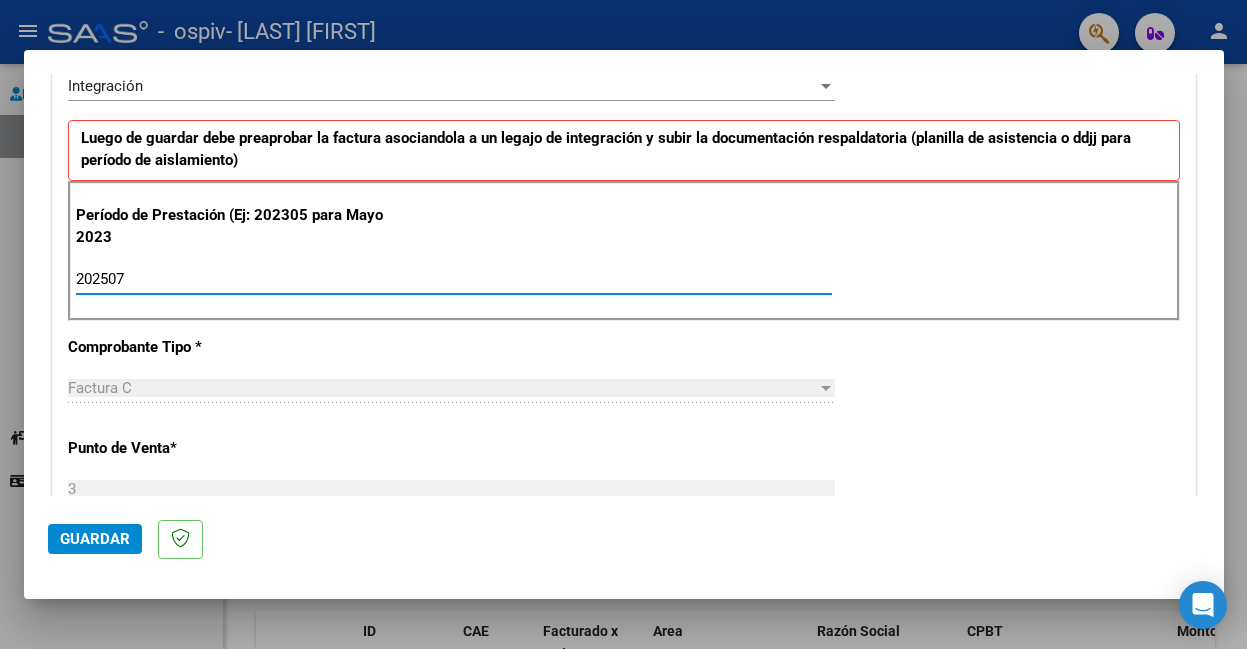 type on "202507" 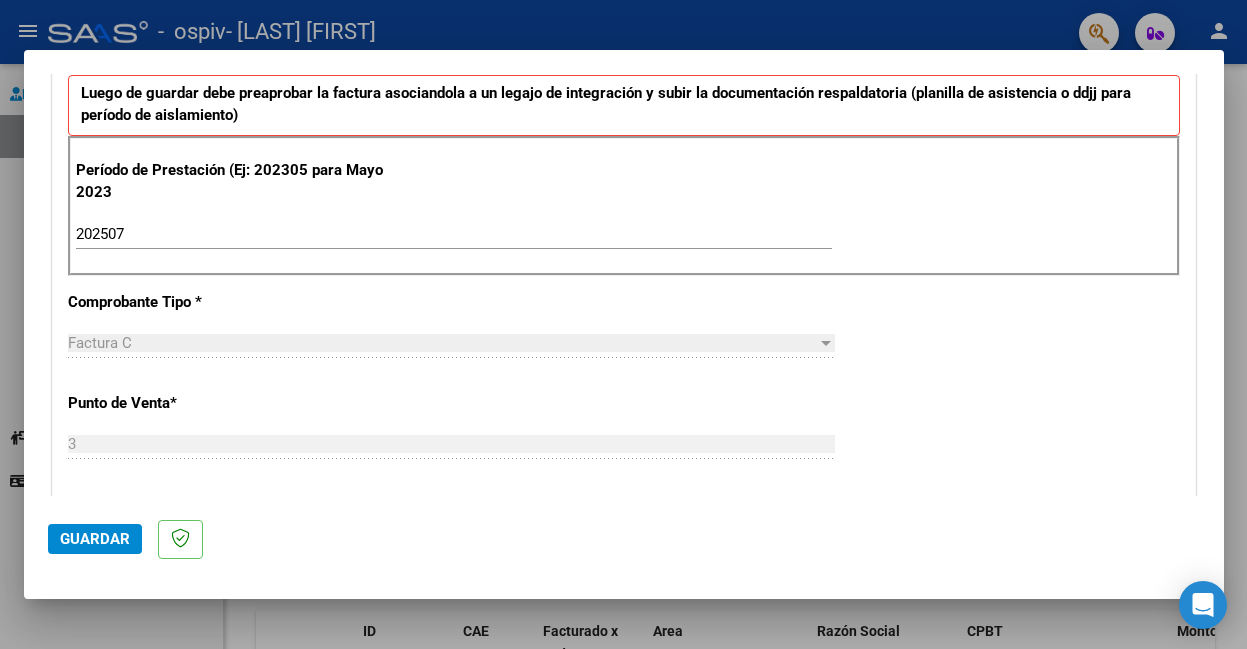 scroll, scrollTop: 527, scrollLeft: 0, axis: vertical 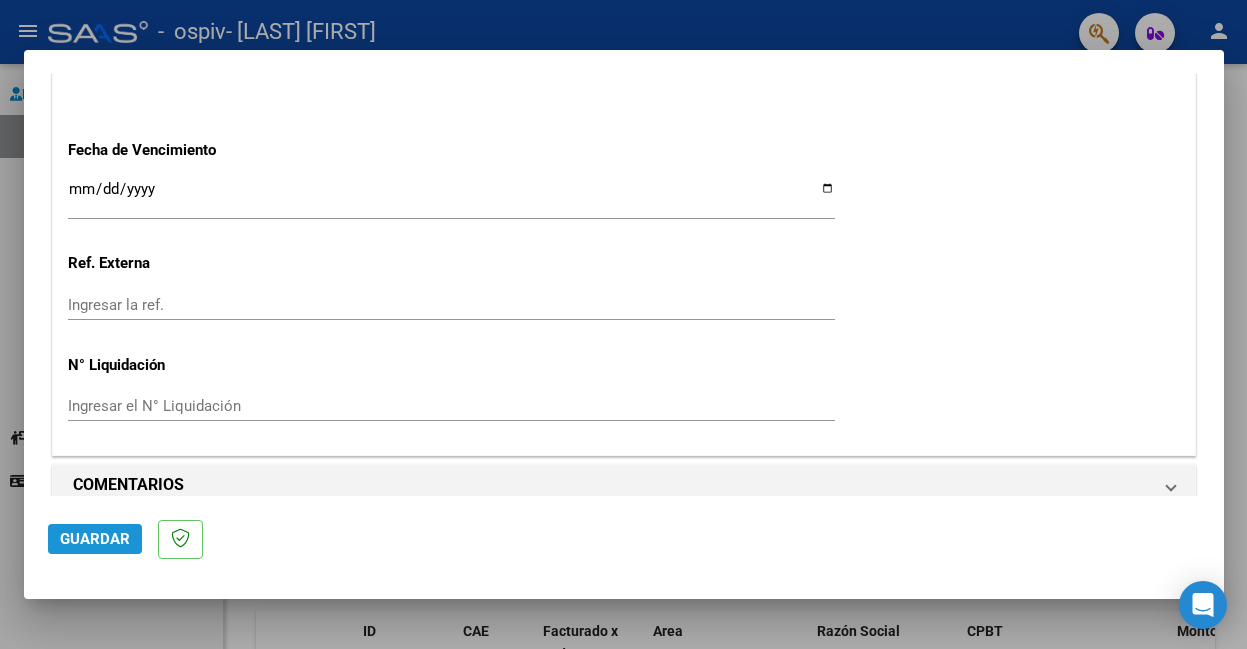 click on "Guardar" 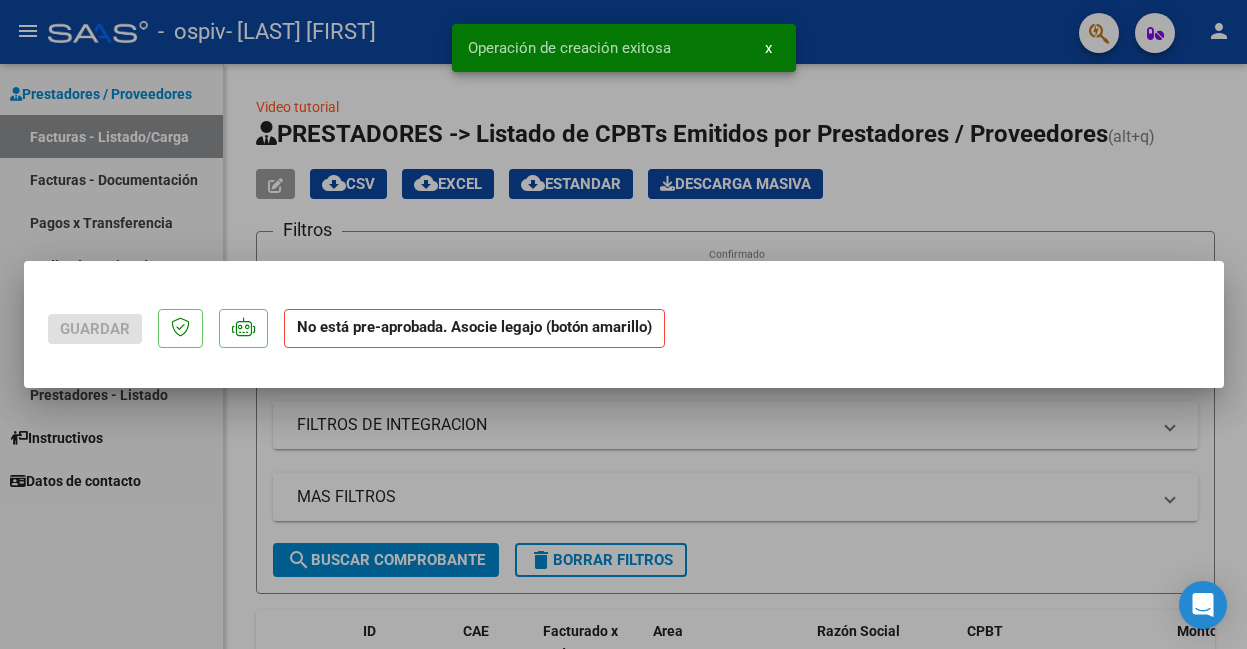 scroll, scrollTop: 0, scrollLeft: 0, axis: both 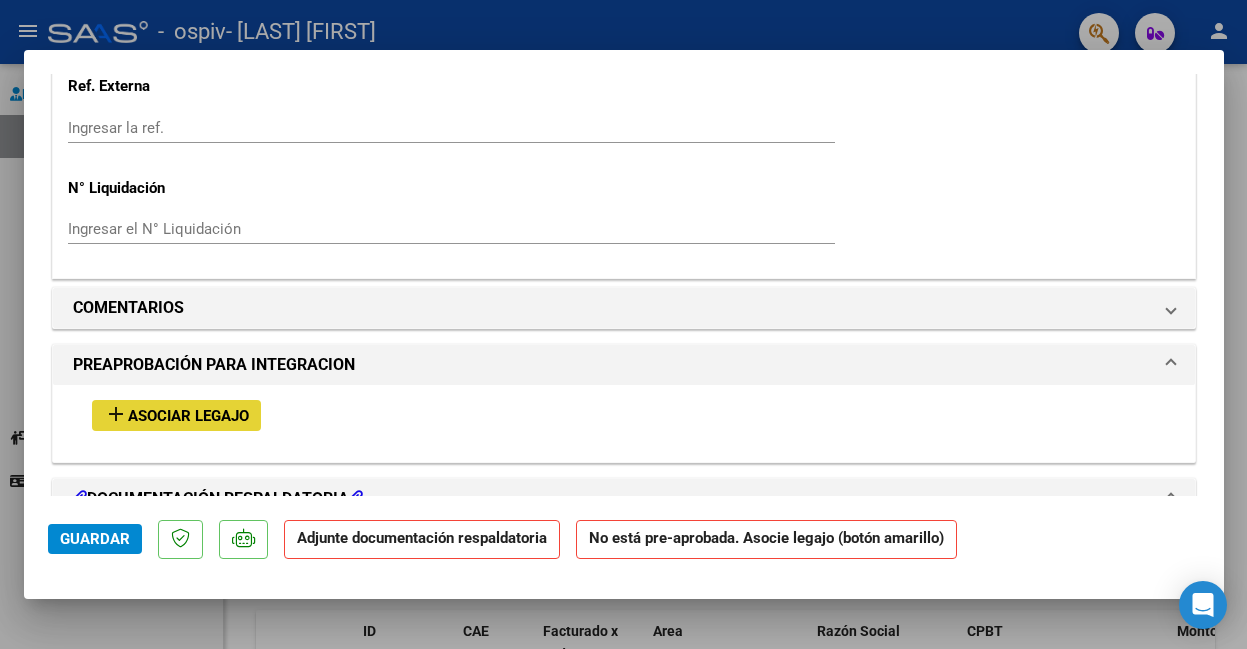 click on "Asociar Legajo" at bounding box center (188, 416) 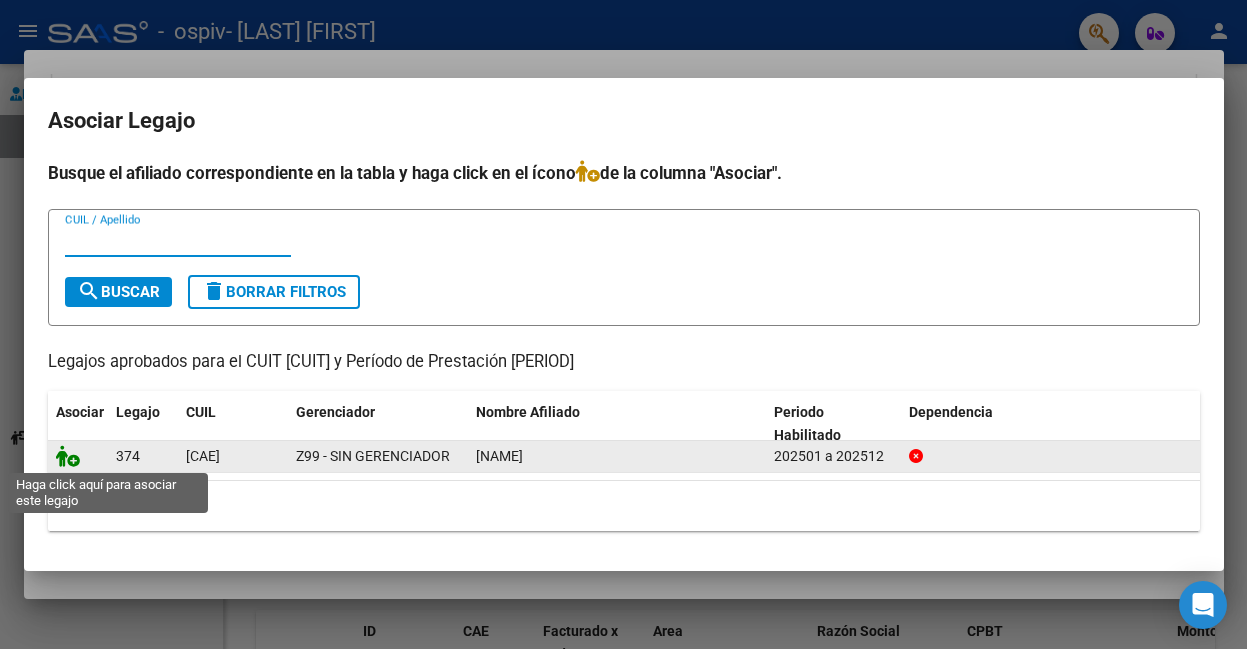 click 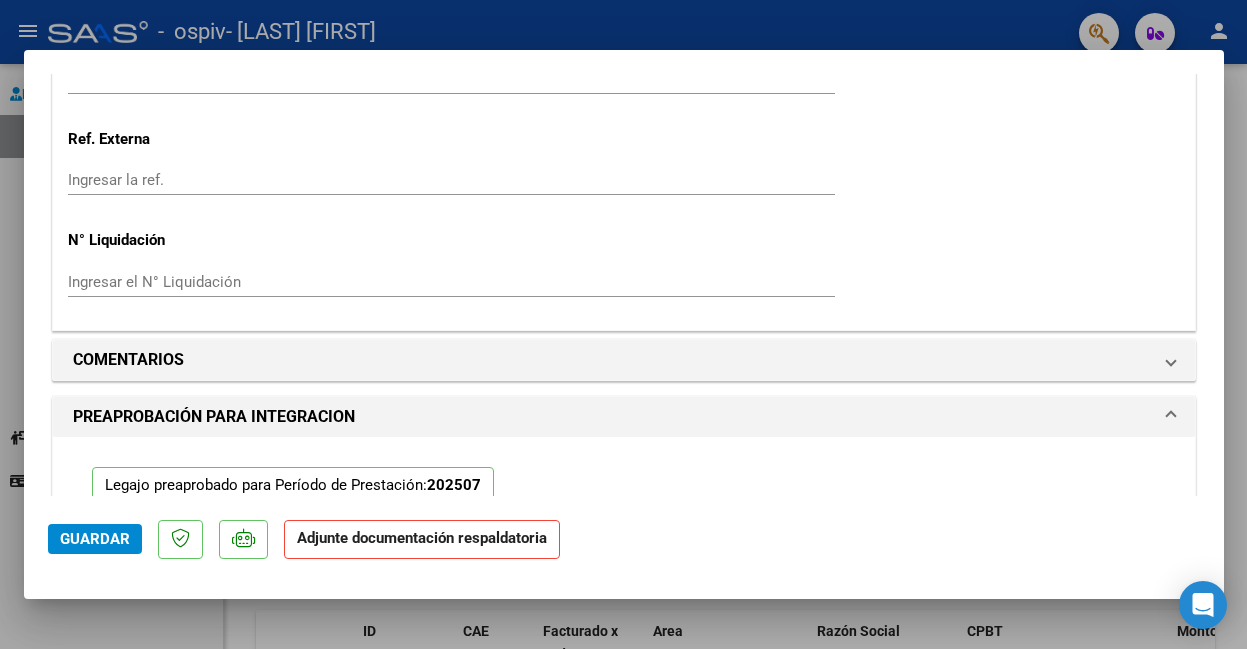 scroll, scrollTop: 1581, scrollLeft: 0, axis: vertical 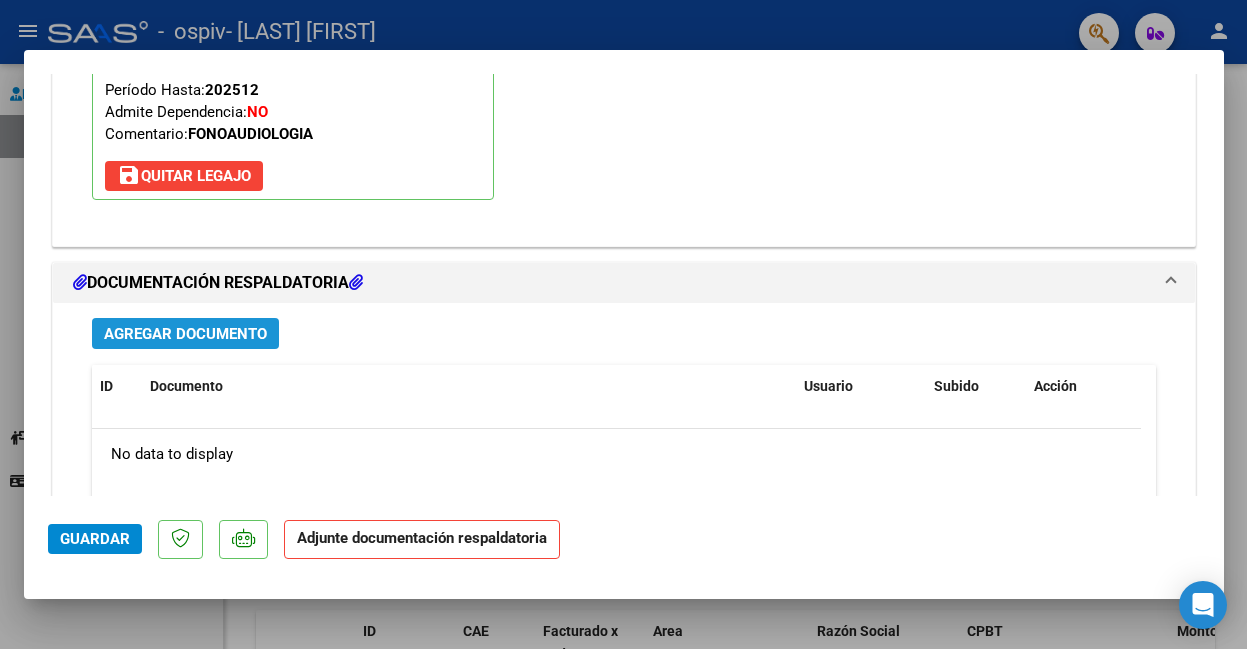 click on "Agregar Documento" at bounding box center [185, 334] 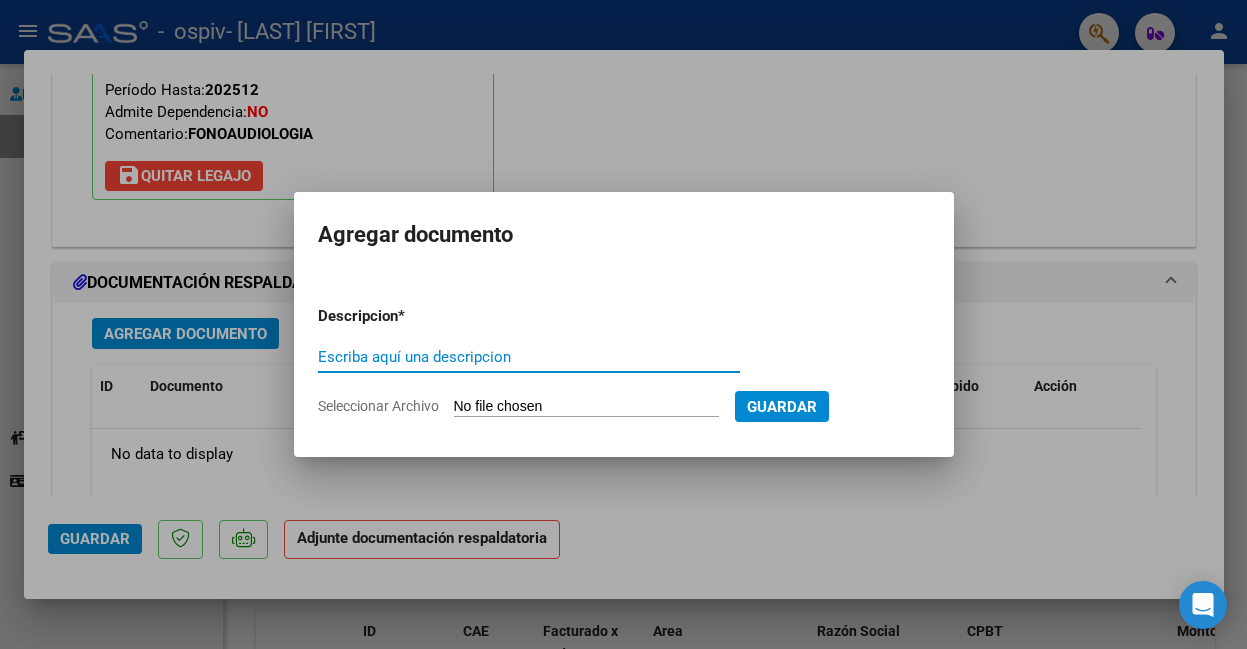 click on "Escriba aquí una descripcion" at bounding box center [529, 357] 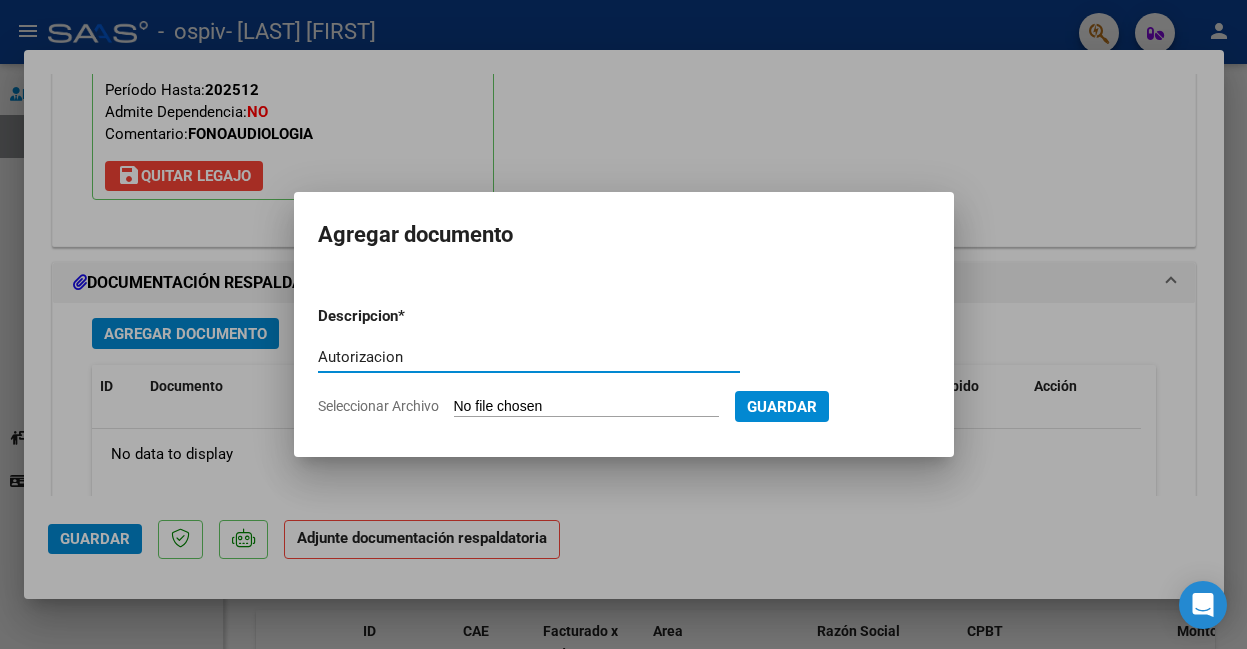 type on "Autorizacion" 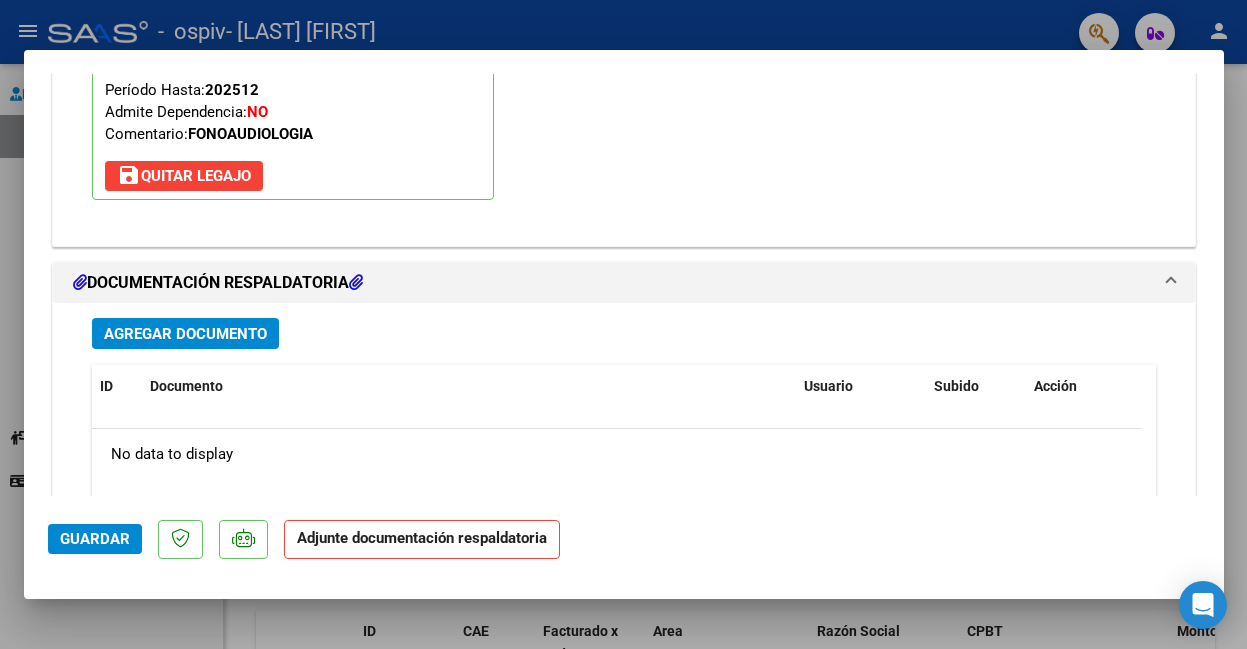 scroll, scrollTop: 2057, scrollLeft: 0, axis: vertical 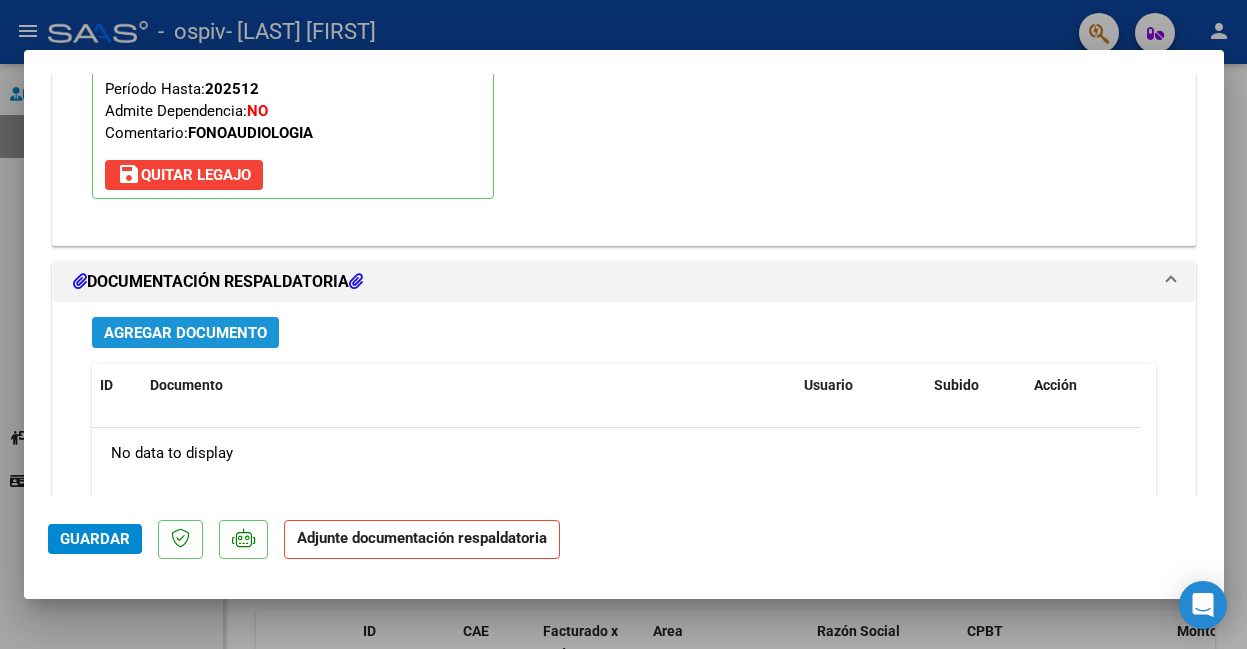 click on "Agregar Documento" at bounding box center [185, 333] 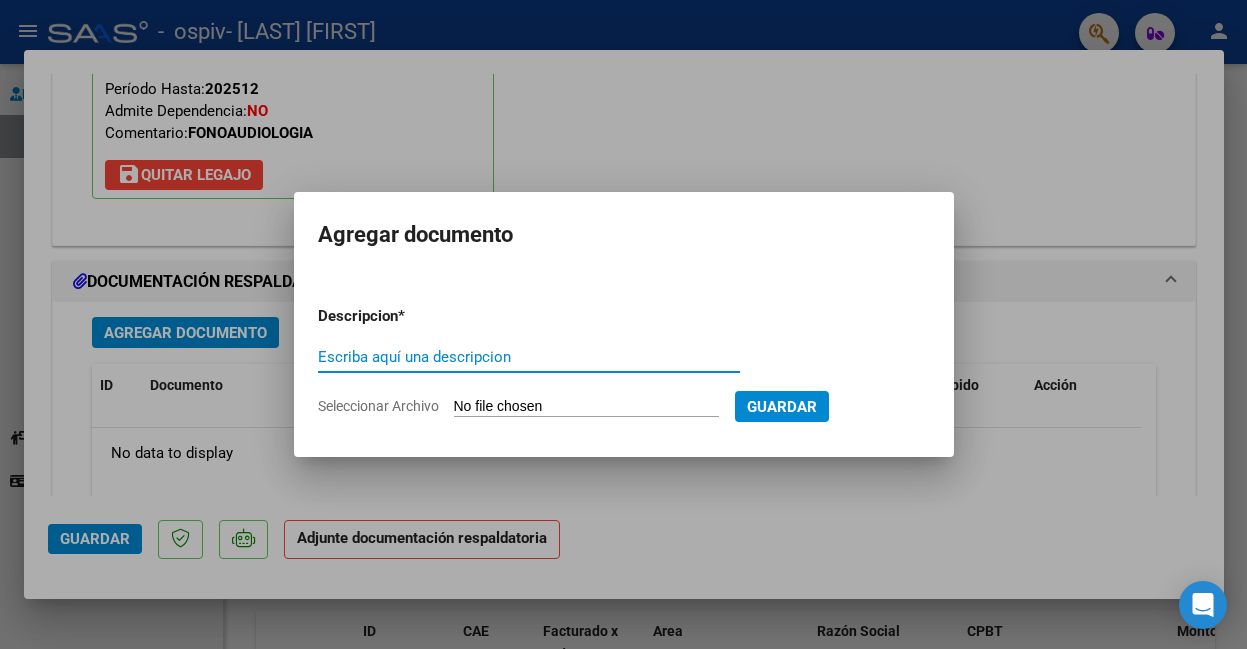 click on "Escriba aquí una descripcion" at bounding box center [529, 357] 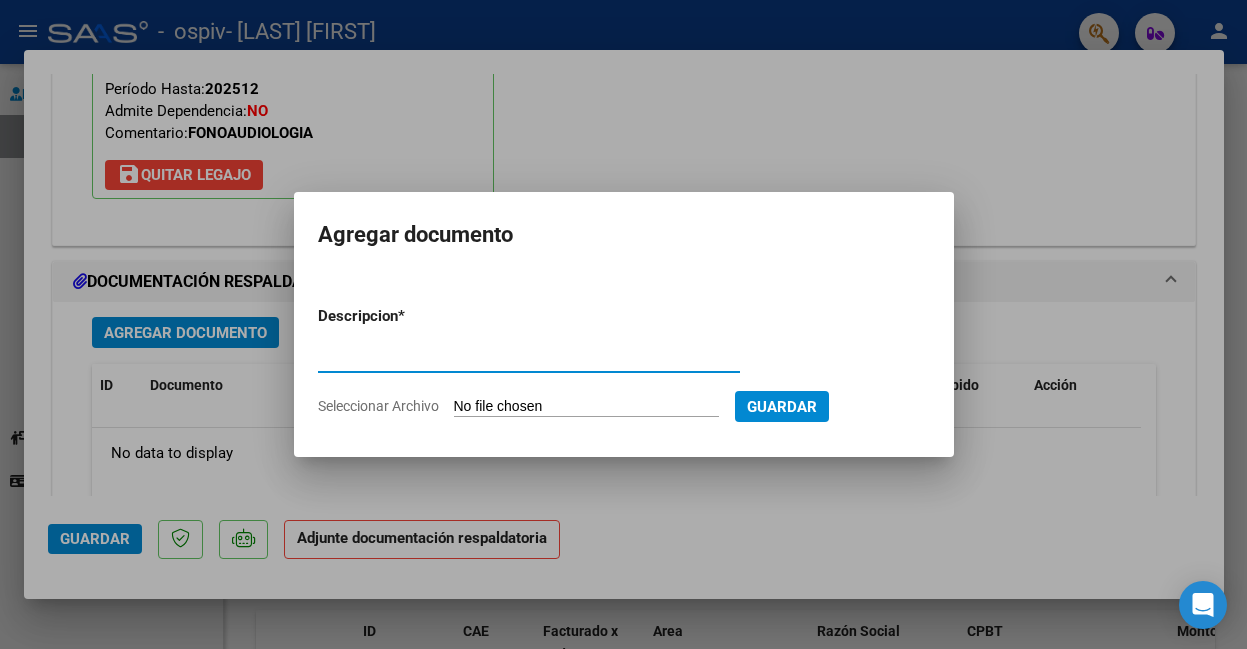 type on "Autorizaciòn" 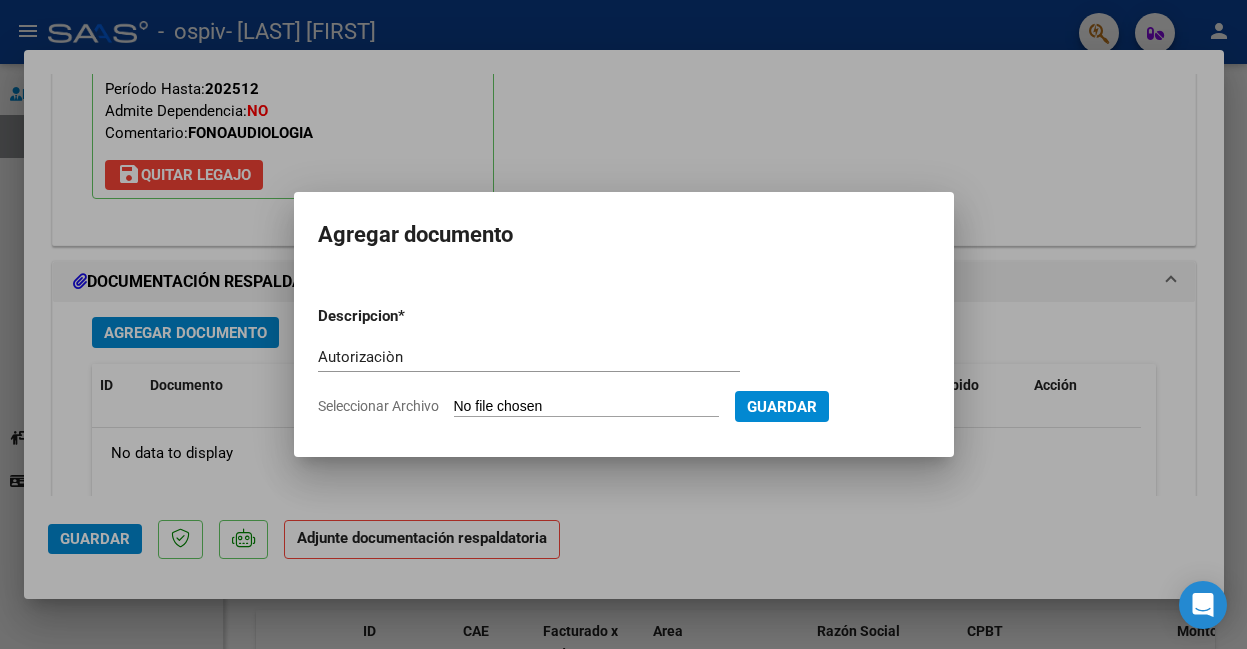 click on "Seleccionar Archivo" 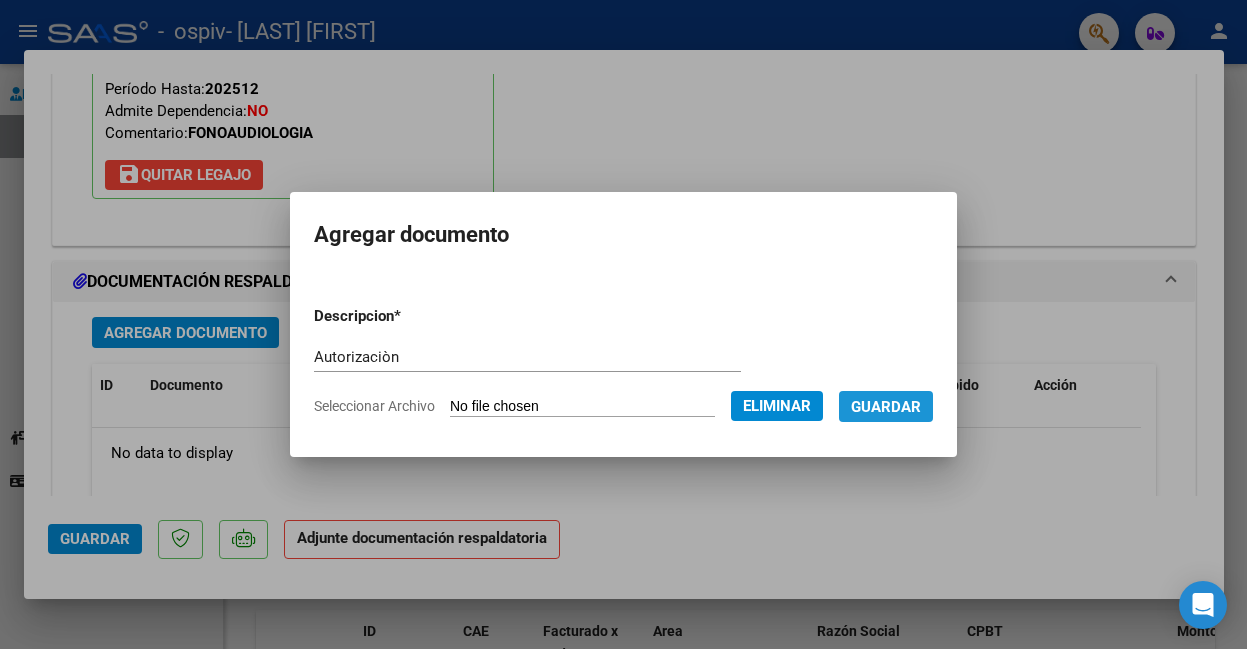 click on "Guardar" at bounding box center (886, 407) 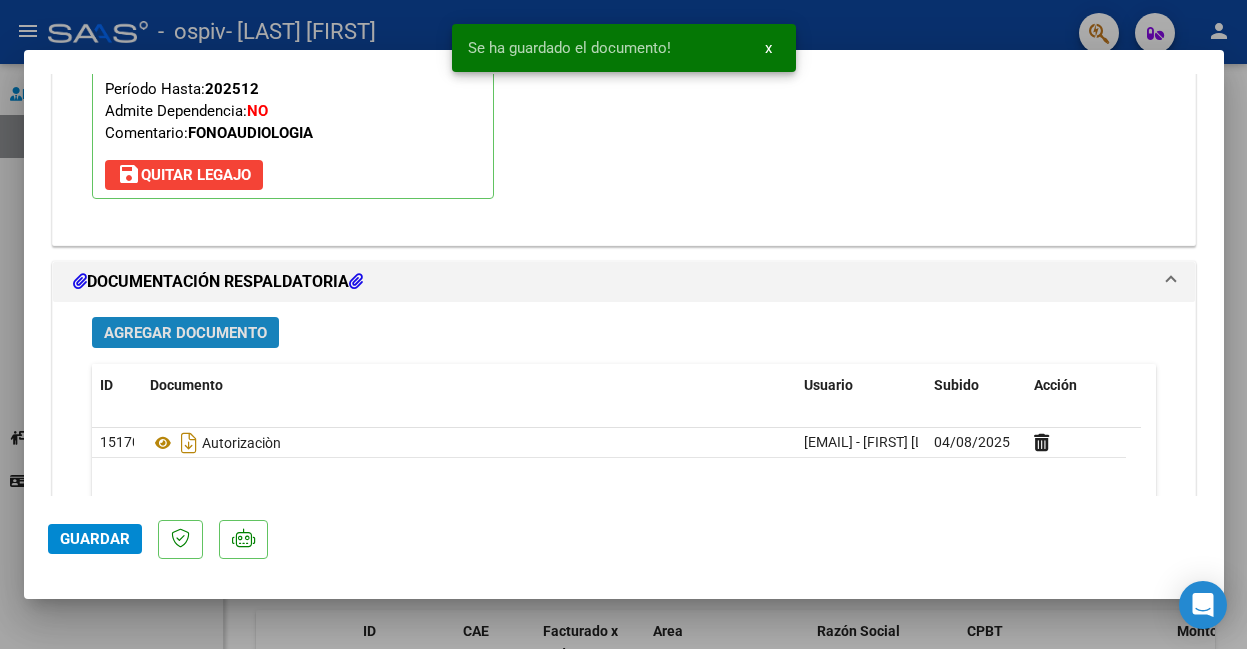 click on "Agregar Documento" at bounding box center (185, 333) 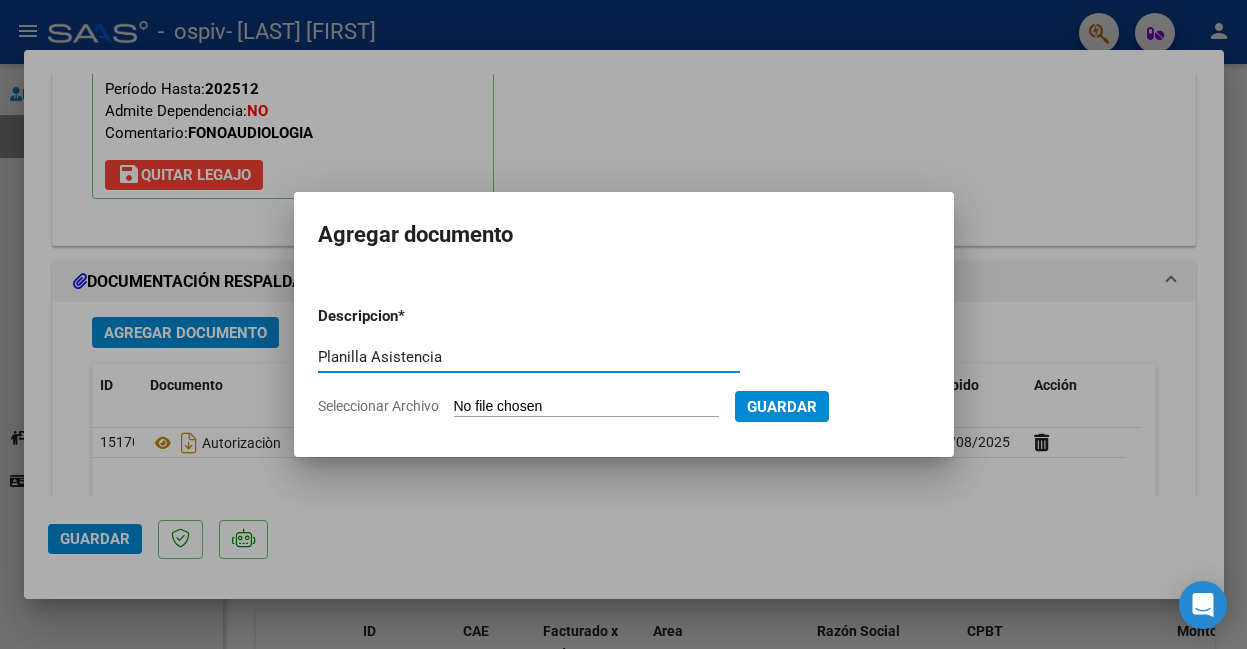 type on "Planilla Asistencia" 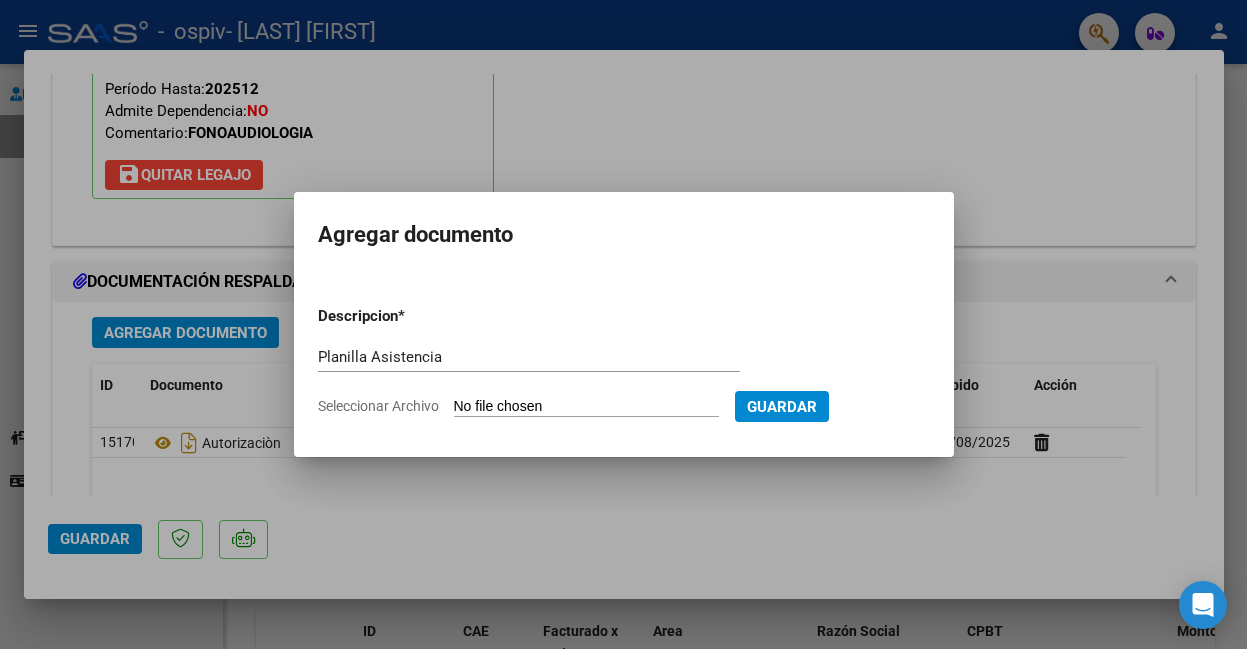 click on "Seleccionar Archivo" 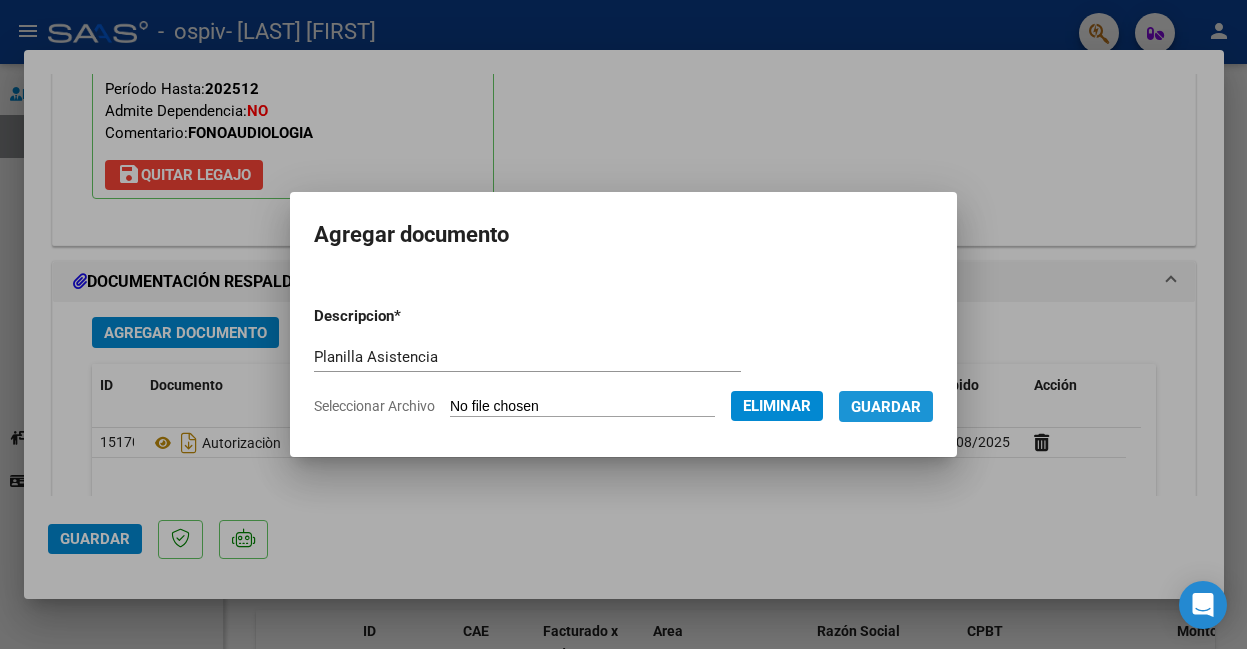 click on "Guardar" at bounding box center (886, 407) 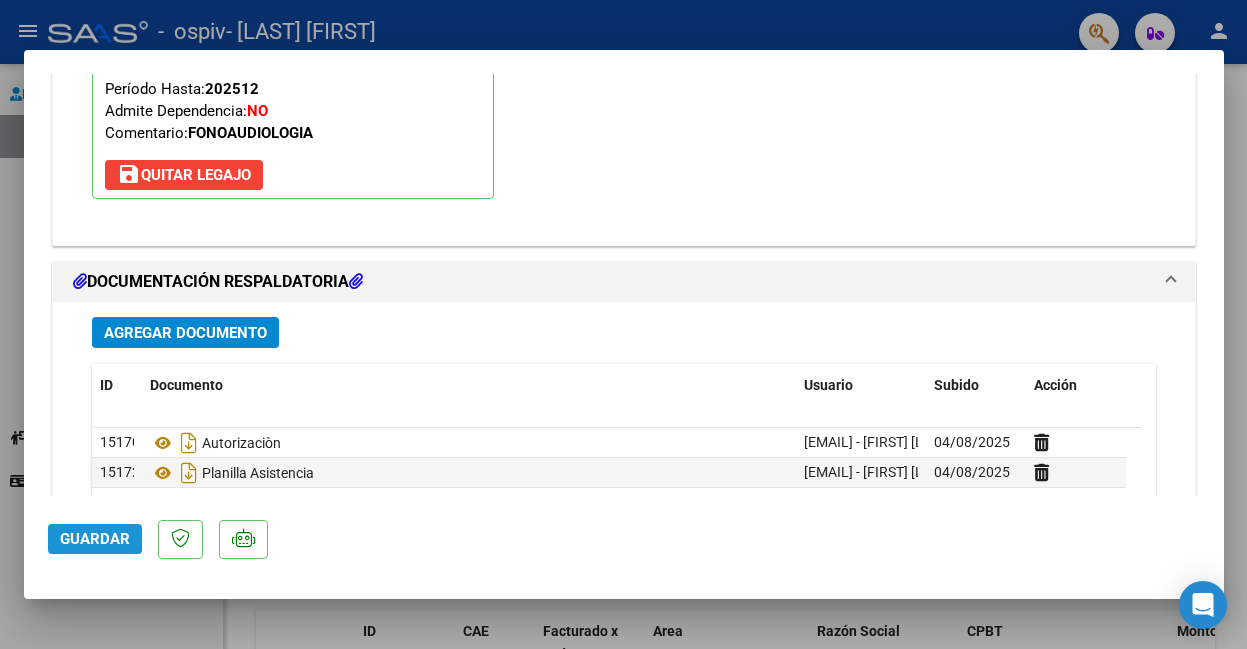 click on "Guardar" 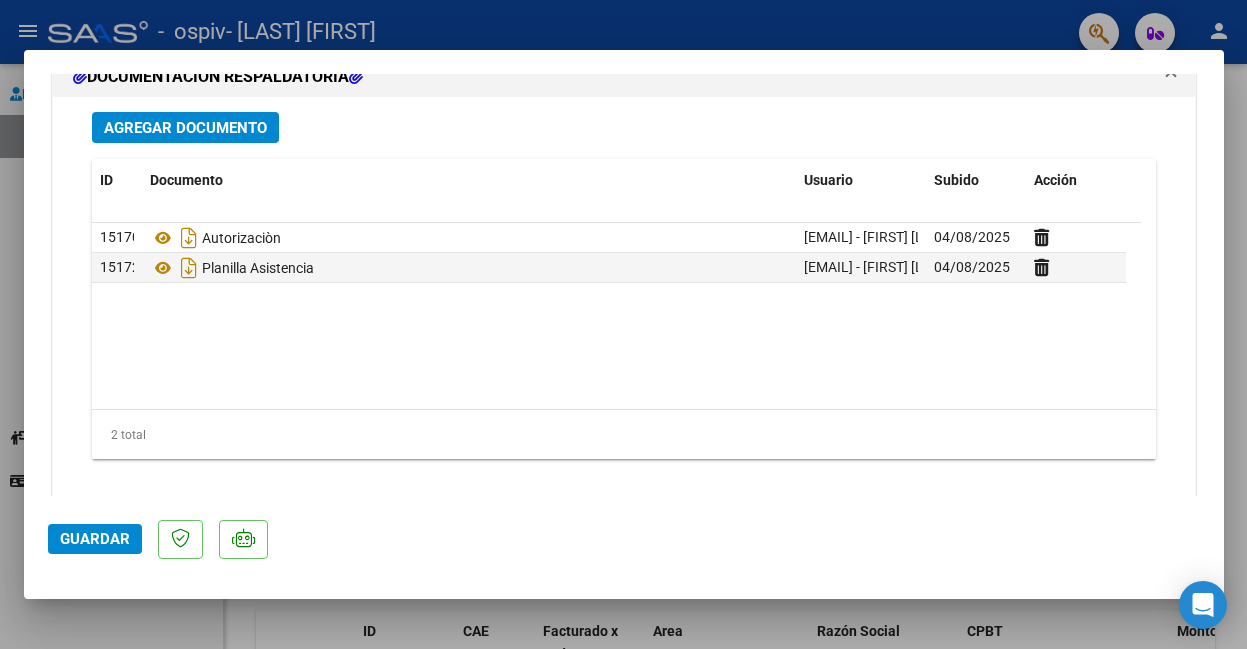 scroll, scrollTop: 2263, scrollLeft: 0, axis: vertical 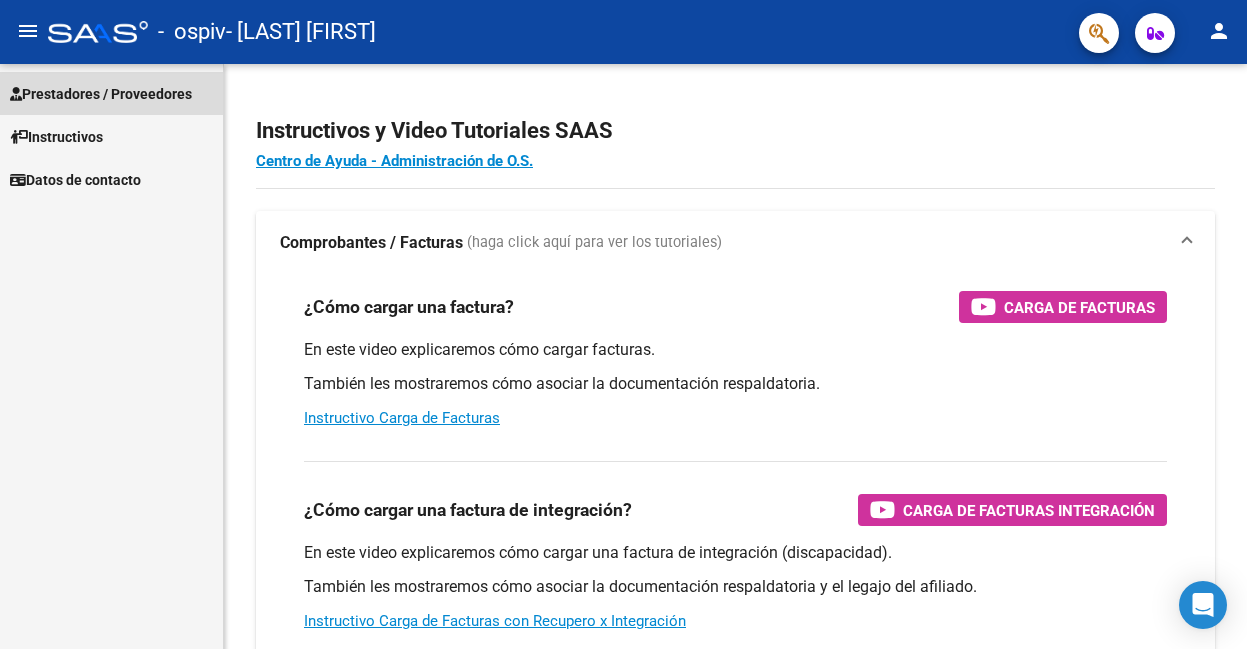 click on "Prestadores / Proveedores" at bounding box center [101, 94] 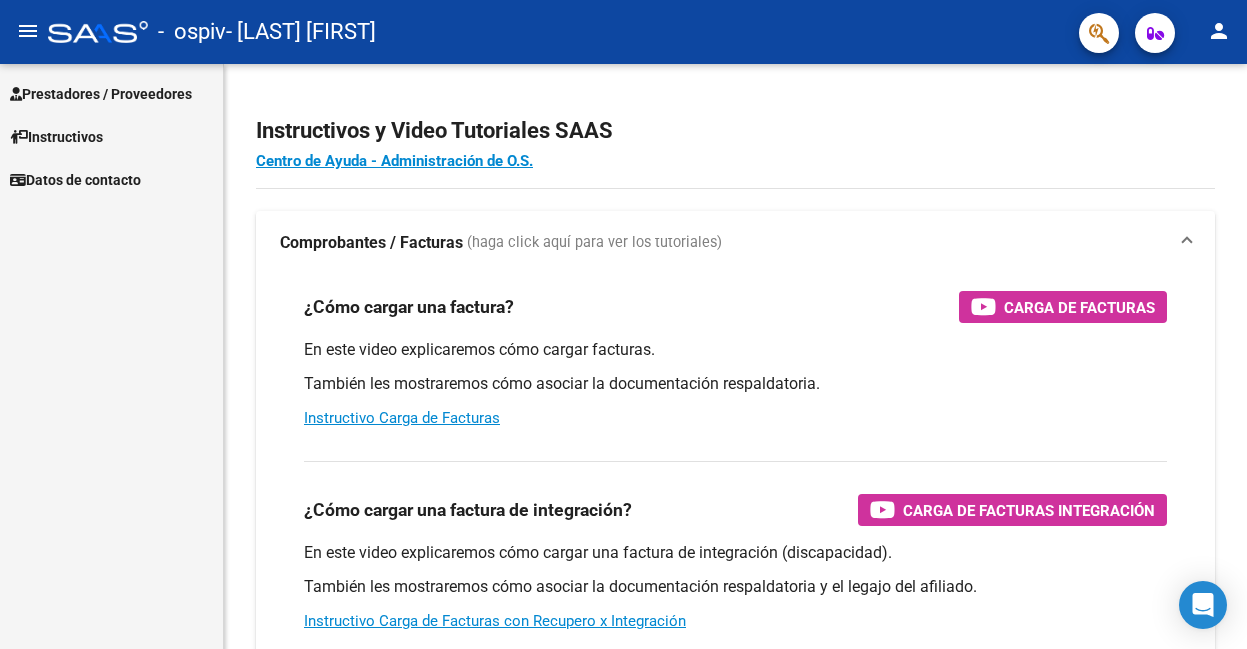 click on "Prestadores / Proveedores" at bounding box center [101, 94] 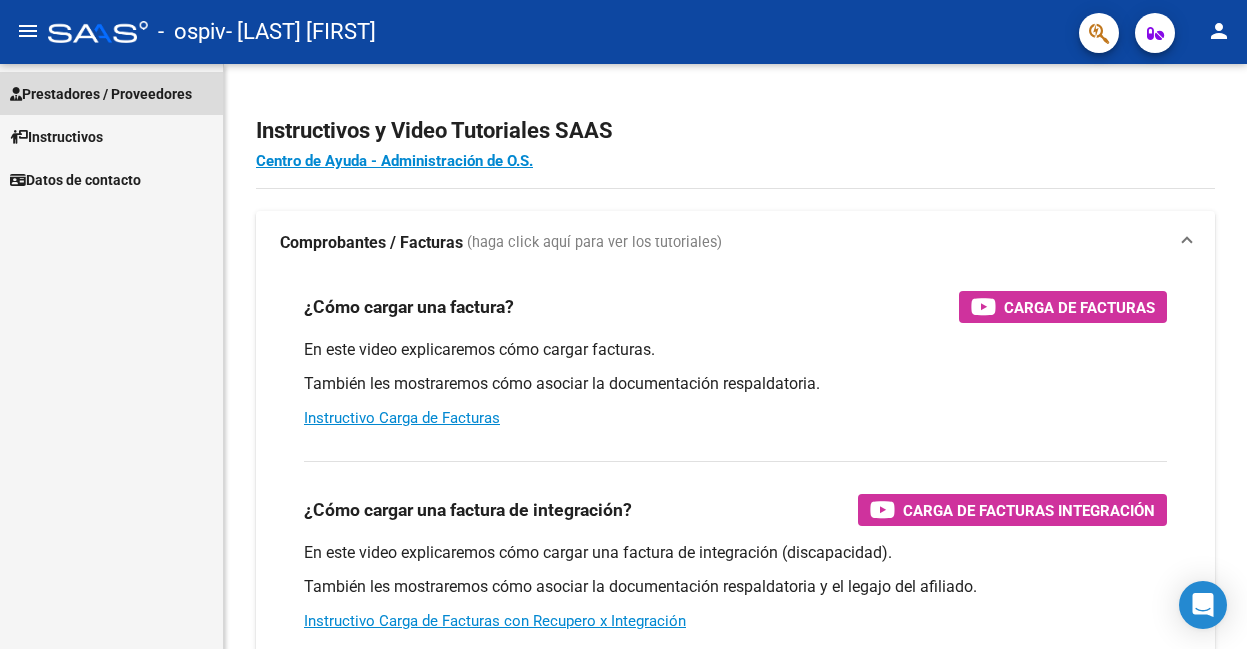 click on "Prestadores / Proveedores" at bounding box center [101, 94] 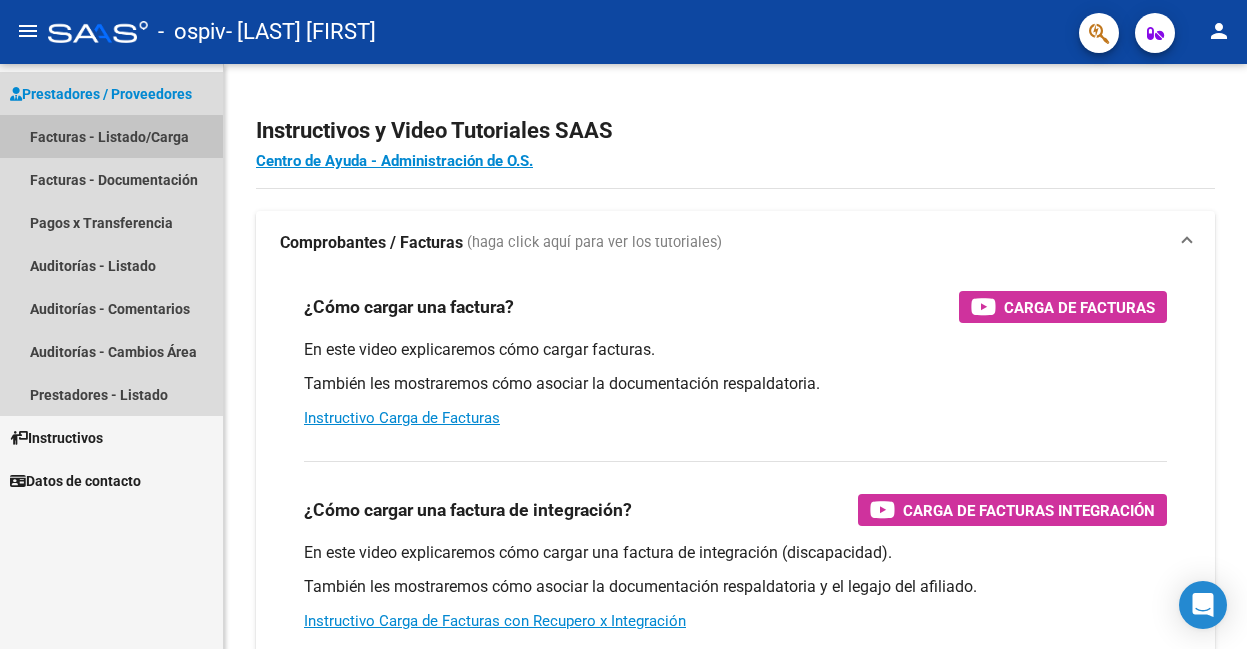 click on "Facturas - Listado/Carga" at bounding box center (111, 136) 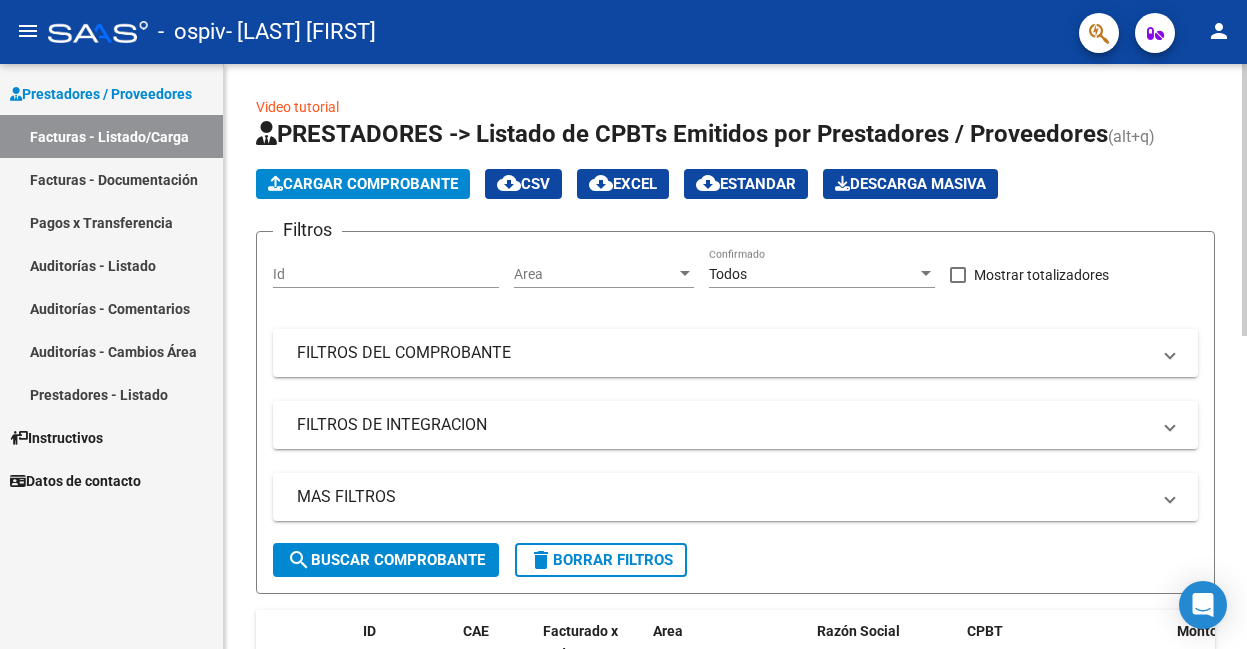click on "Video tutorial   PRESTADORES -> Listado de CPBTs Emitidos por Prestadores / Proveedores (alt+q)   Cargar Comprobante
cloud_download  CSV  cloud_download  EXCEL  cloud_download  Estandar   Descarga Masiva
Filtros Id Area Area Todos Confirmado   Mostrar totalizadores   FILTROS DEL COMPROBANTE  Comprobante Tipo Comprobante Tipo Start date – End date Fec. Comprobante Desde / Hasta Días Emisión Desde(cant. días) Días Emisión Hasta(cant. días) CUIT / Razón Social Pto. Venta Nro. Comprobante Código SSS CAE Válido CAE Válido Todos Cargado Módulo Hosp. Todos Tiene facturacion Apócrifa Hospital Refes  FILTROS DE INTEGRACION  Período De Prestación Campos del Archivo de Rendición Devuelto x SSS (dr_envio) Todos Rendido x SSS (dr_envio) Tipo de Registro Tipo de Registro Período Presentación Período Presentación Campos del Legajo Asociado (preaprobación) Afiliado Legajo (cuil/nombre) Todos Solo facturas preaprobadas  MAS FILTROS  Todos Con Doc. Respaldatoria Todos Con Trazabilidad Todos – – 0" 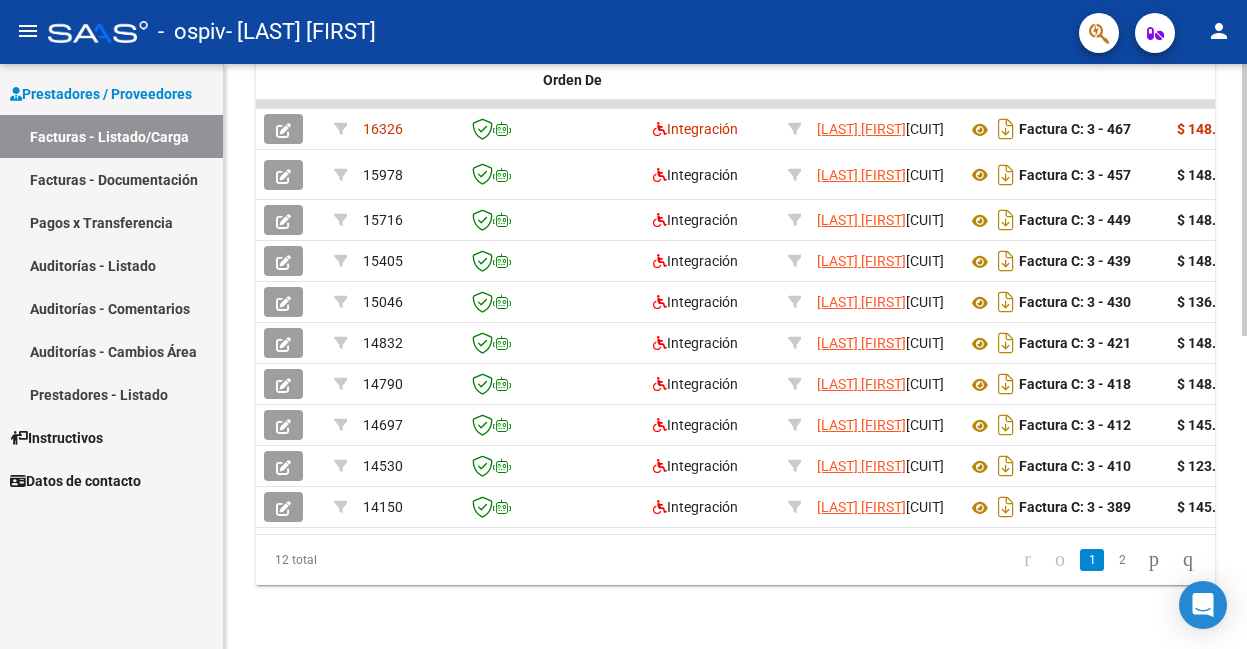 click 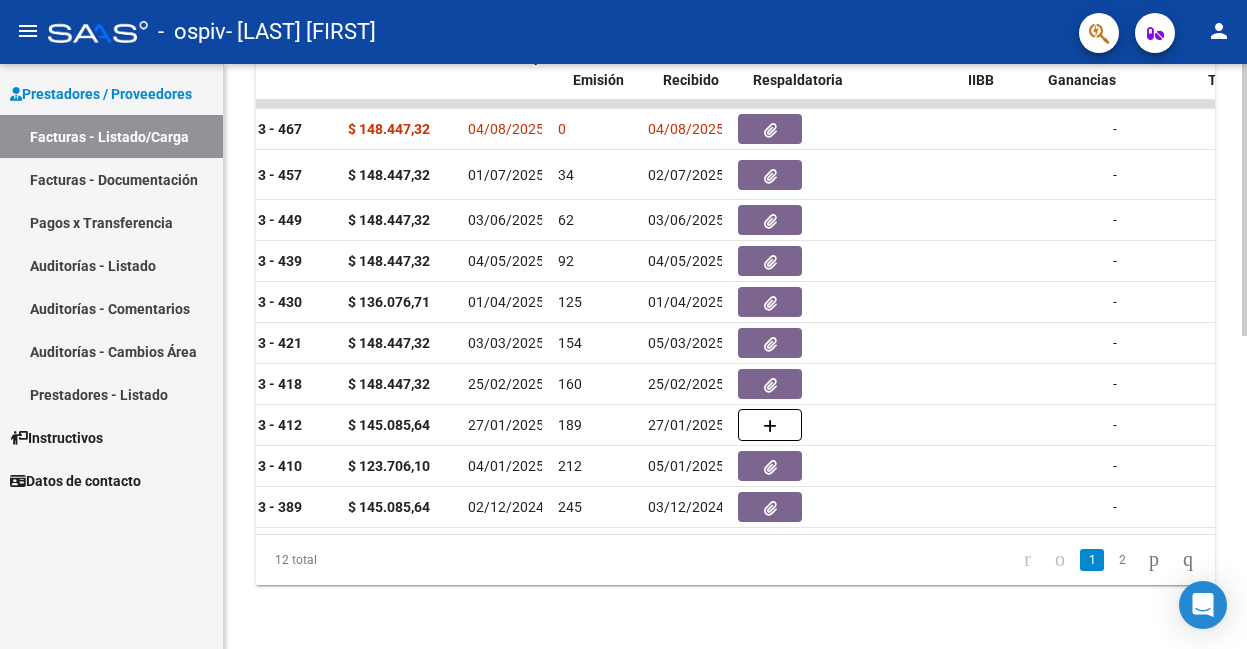 scroll, scrollTop: 0, scrollLeft: 839, axis: horizontal 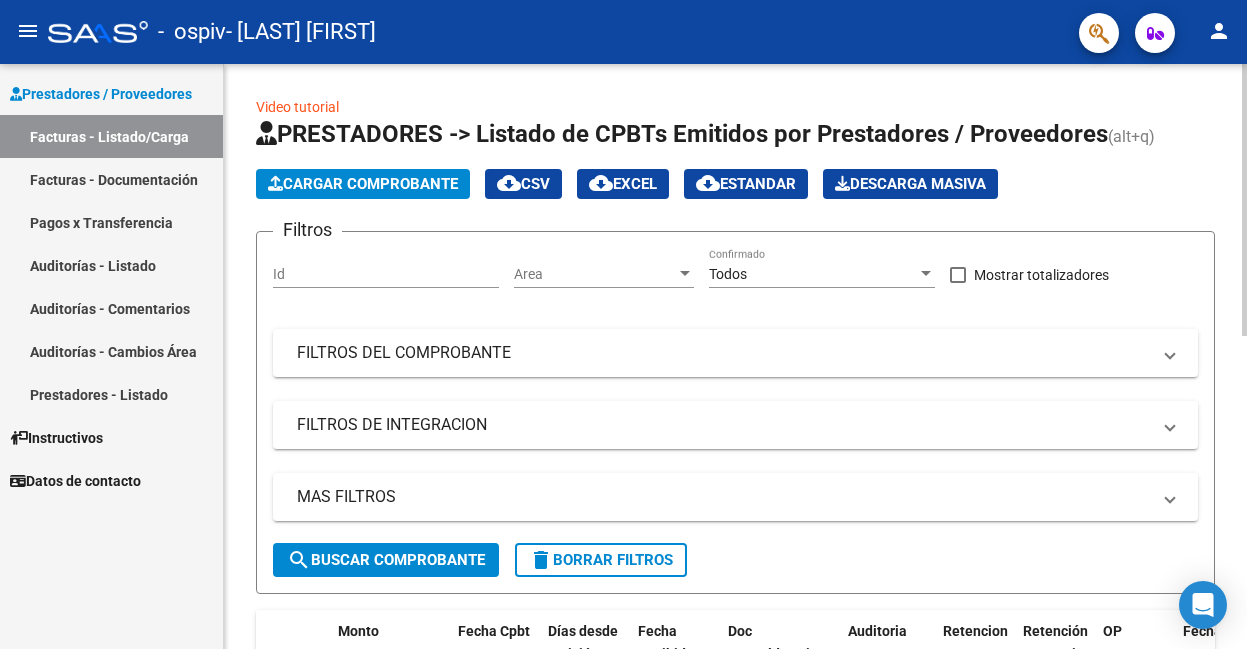 click 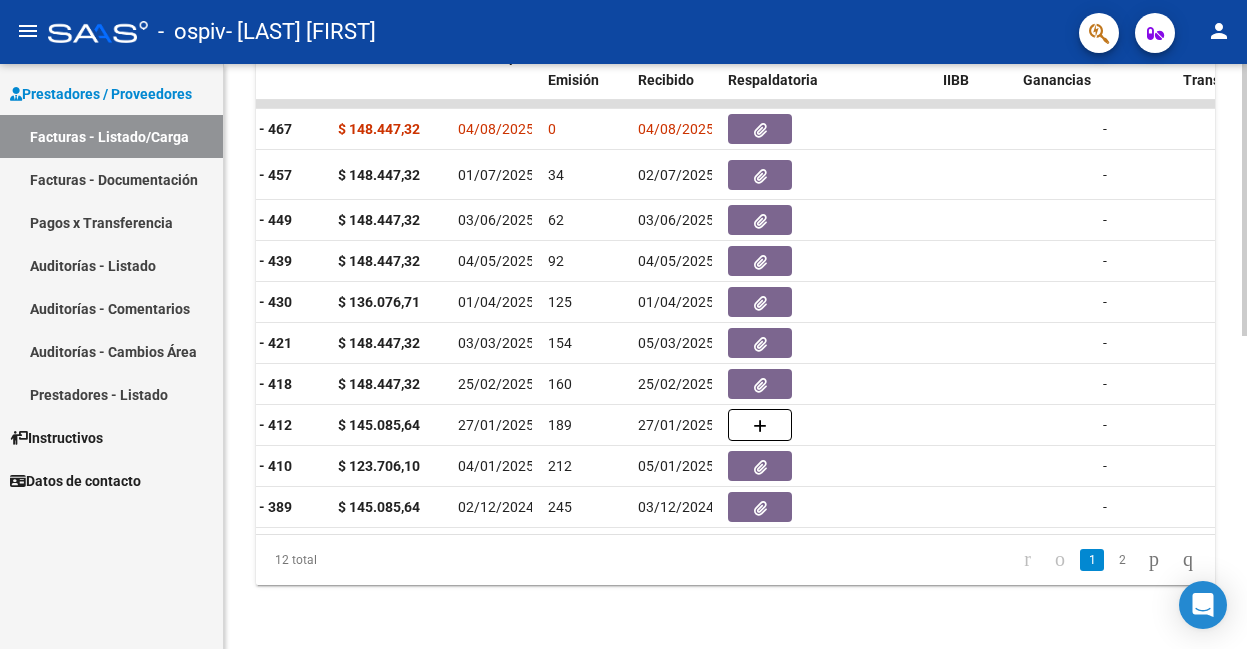 click 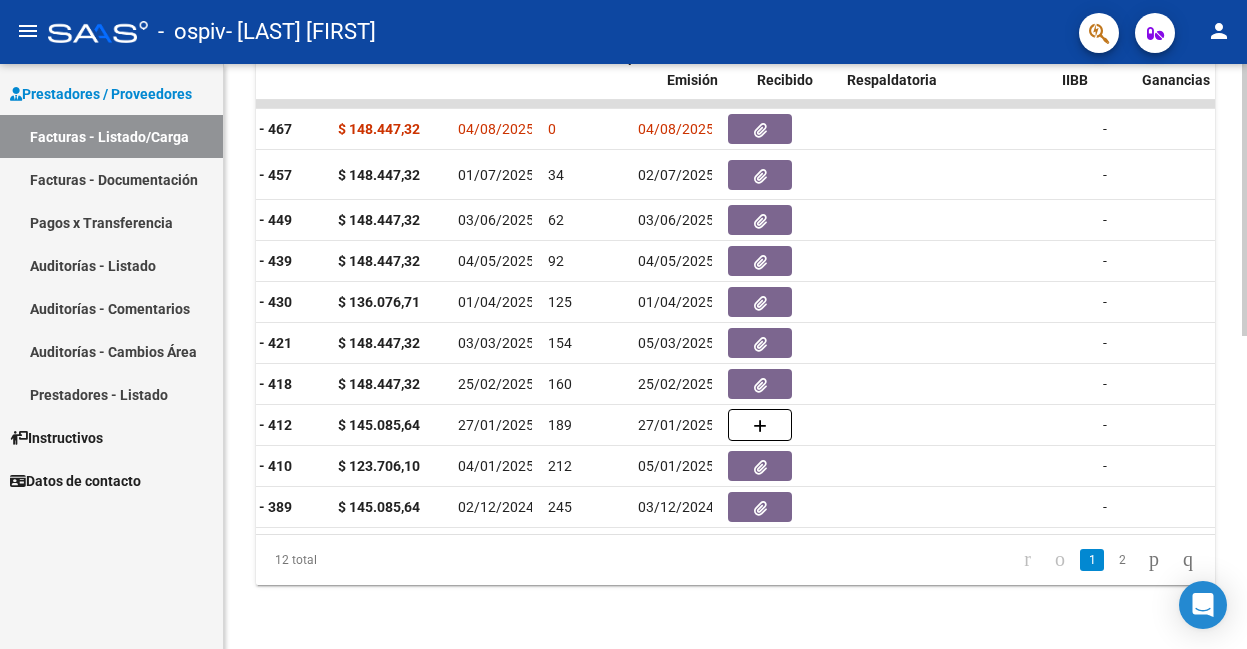 scroll, scrollTop: 0, scrollLeft: 719, axis: horizontal 